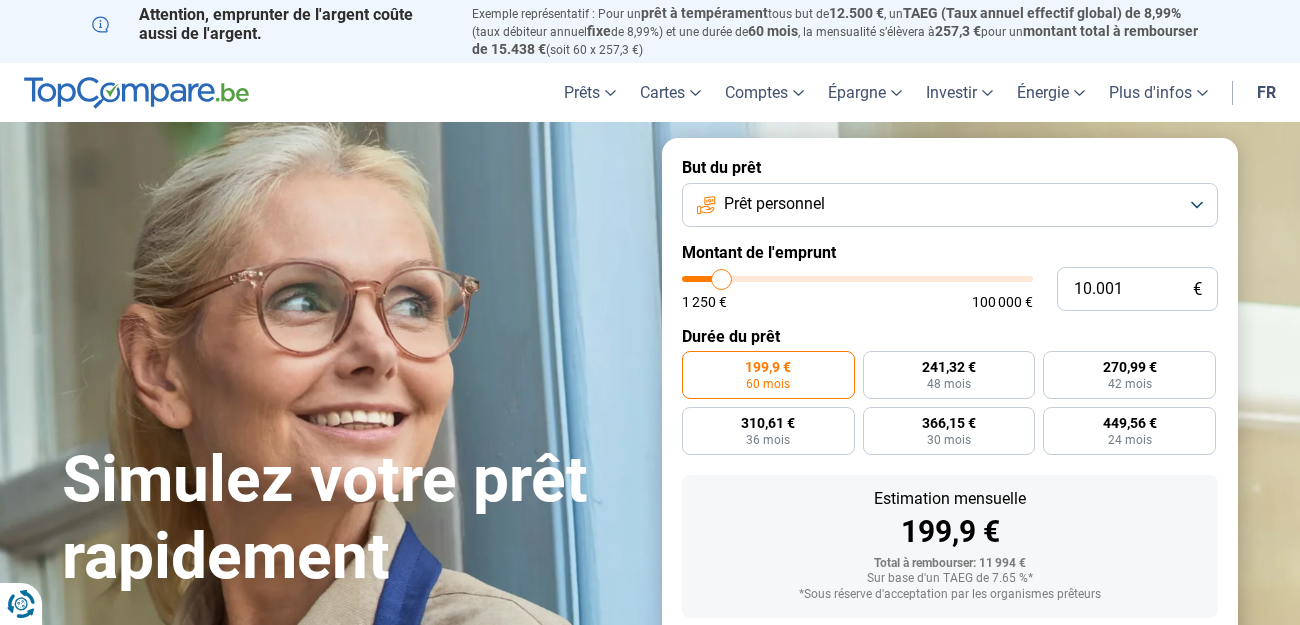 scroll, scrollTop: 0, scrollLeft: 0, axis: both 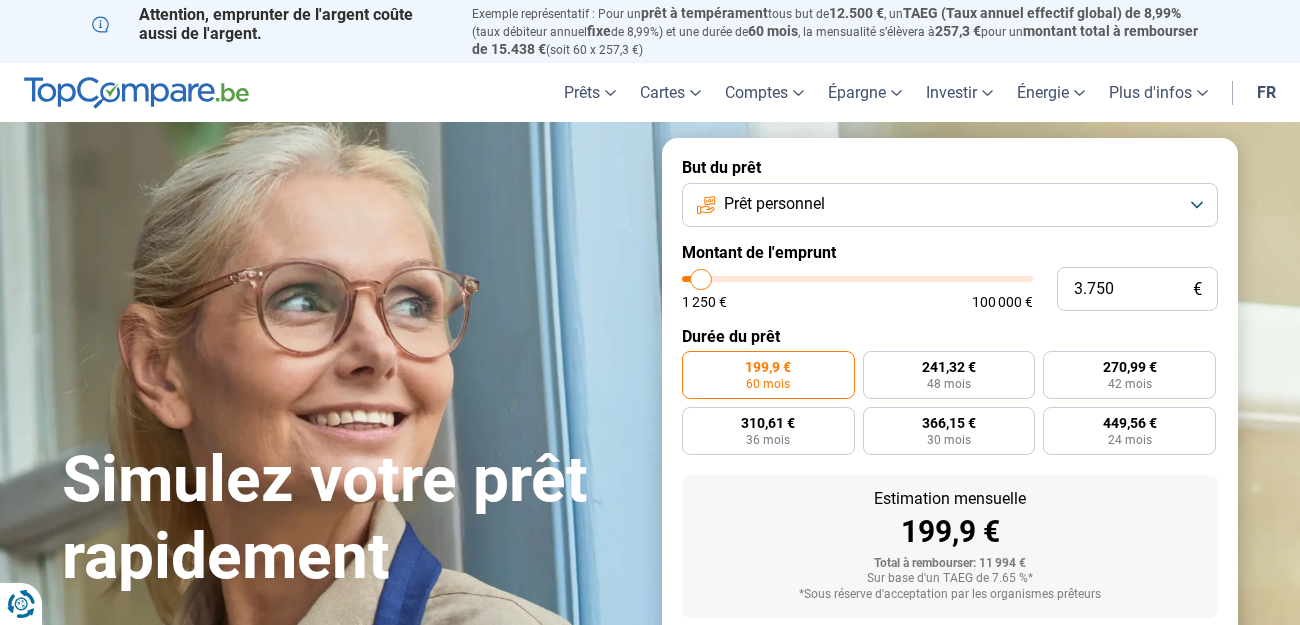 drag, startPoint x: 725, startPoint y: 279, endPoint x: 702, endPoint y: 308, distance: 37.01351 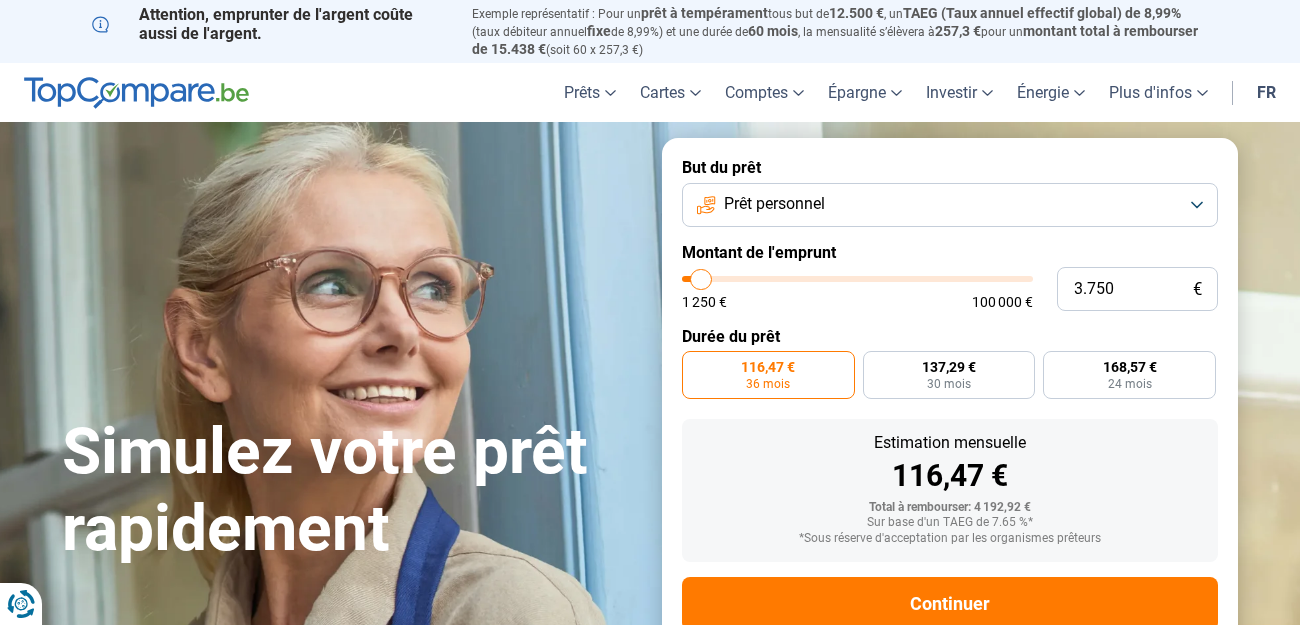scroll, scrollTop: 53, scrollLeft: 0, axis: vertical 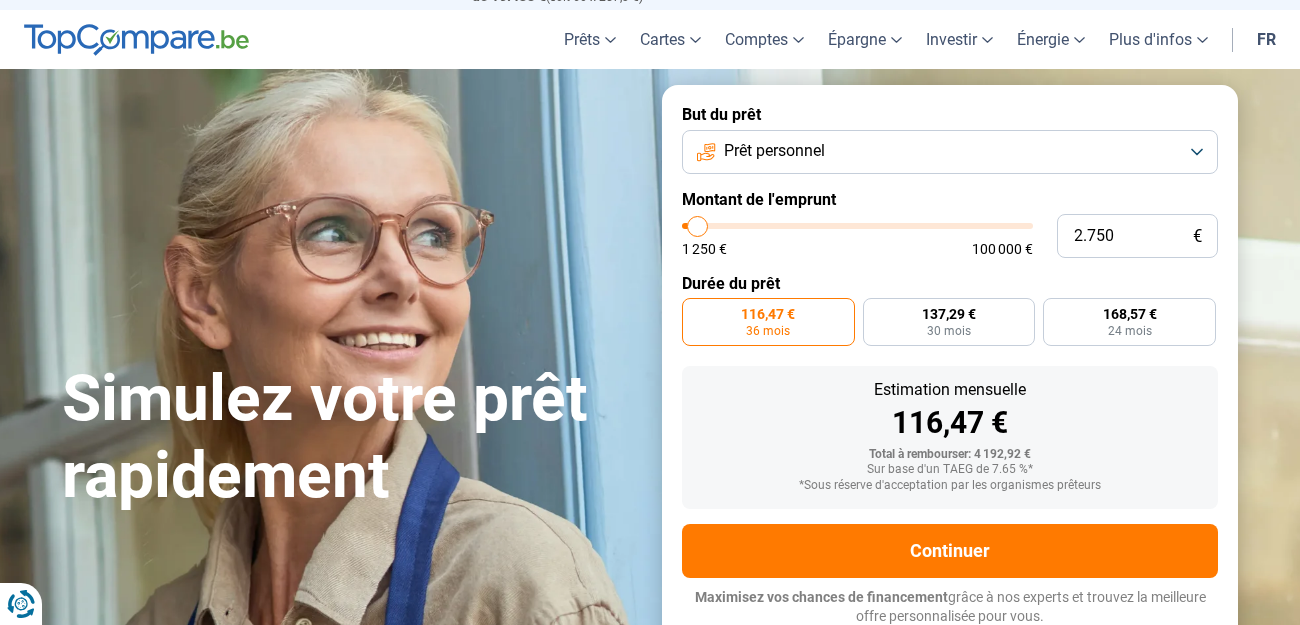 type on "2750" 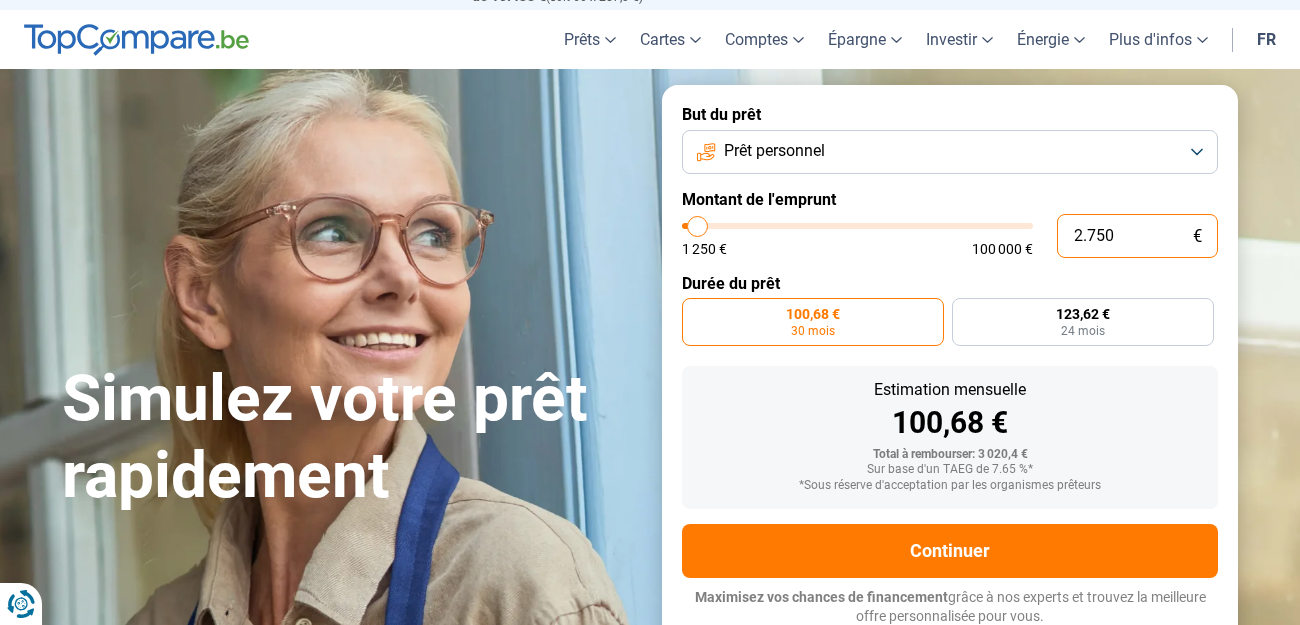drag, startPoint x: 1117, startPoint y: 231, endPoint x: 1034, endPoint y: 259, distance: 87.595665 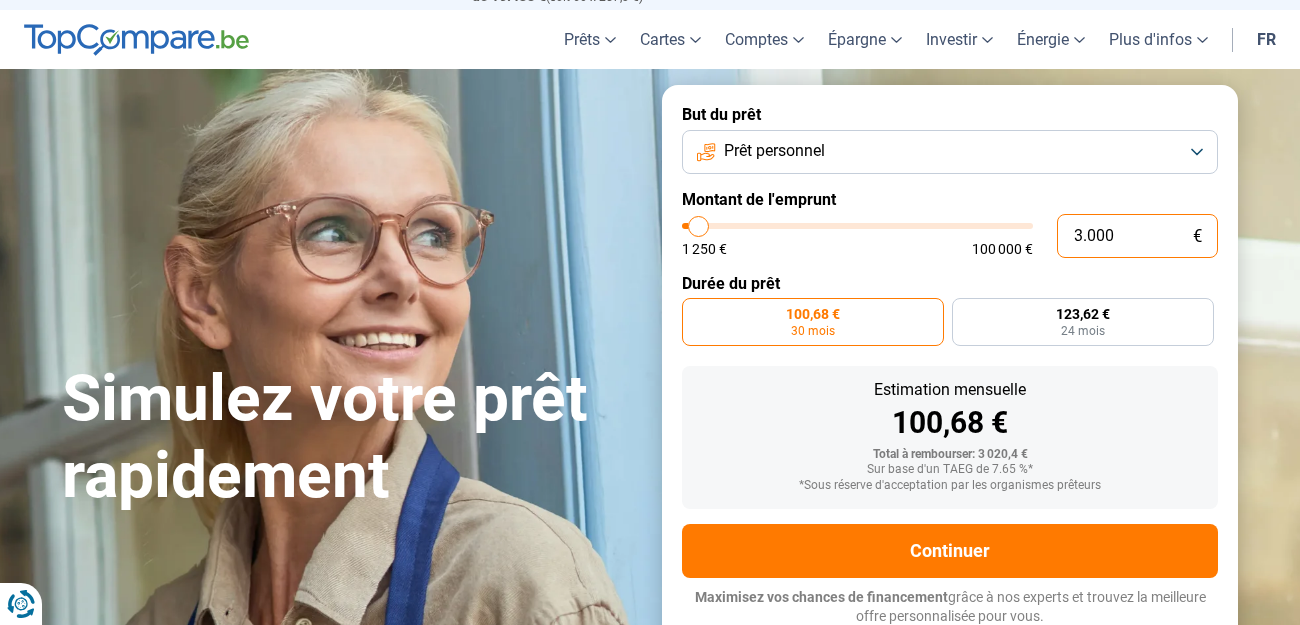 type on "3.000" 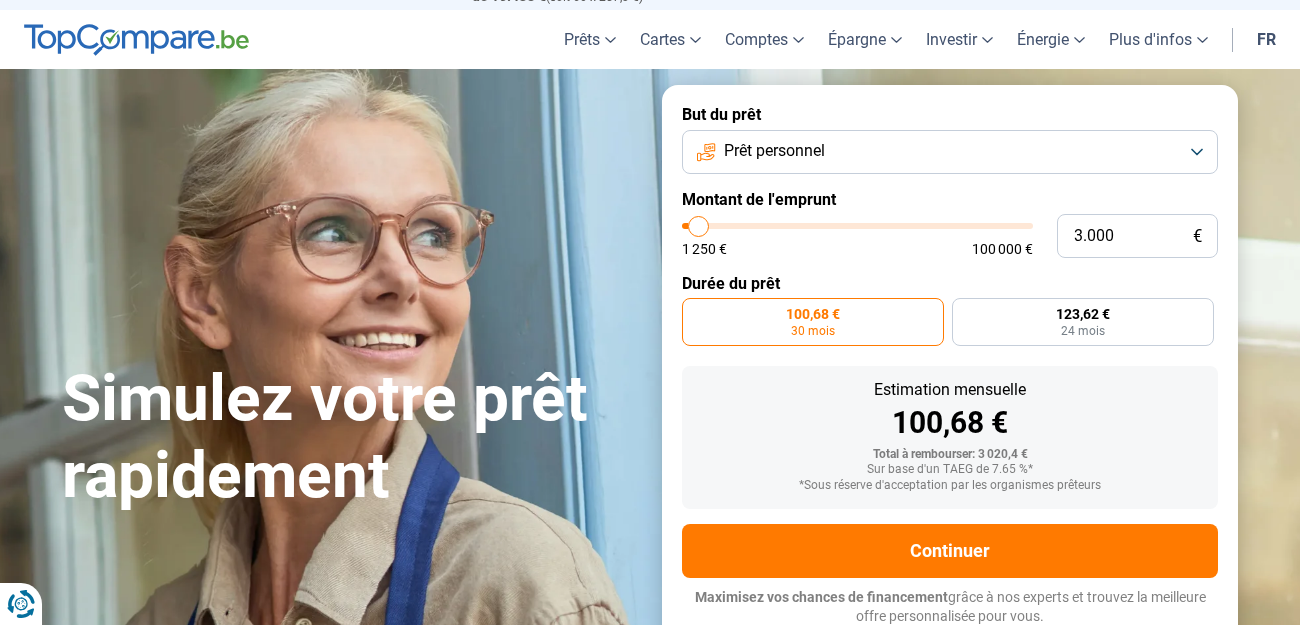 click on "Durée du prêt" at bounding box center [950, 283] 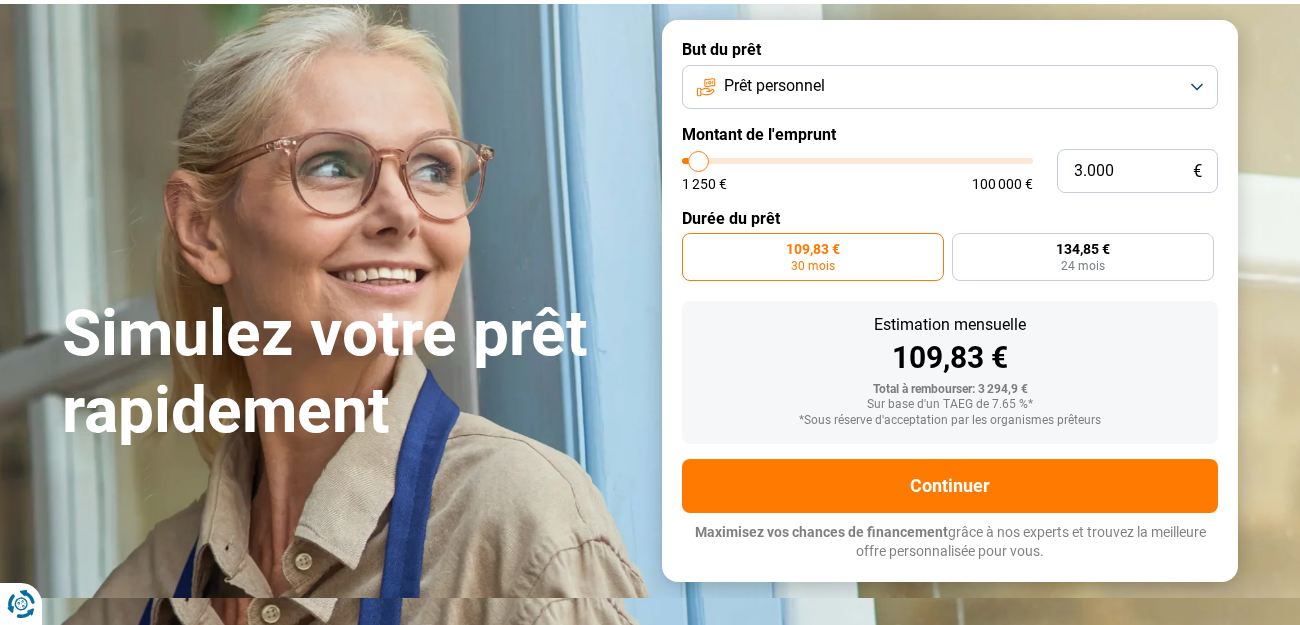 scroll, scrollTop: 153, scrollLeft: 0, axis: vertical 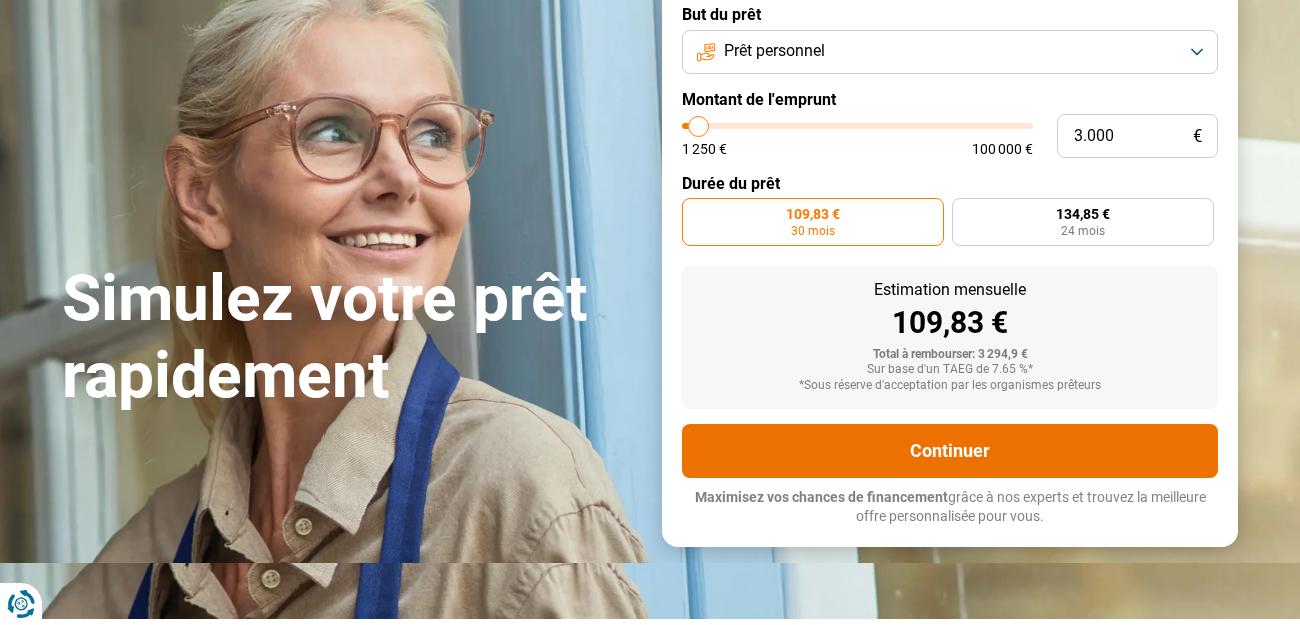 click on "Continuer" at bounding box center [950, 451] 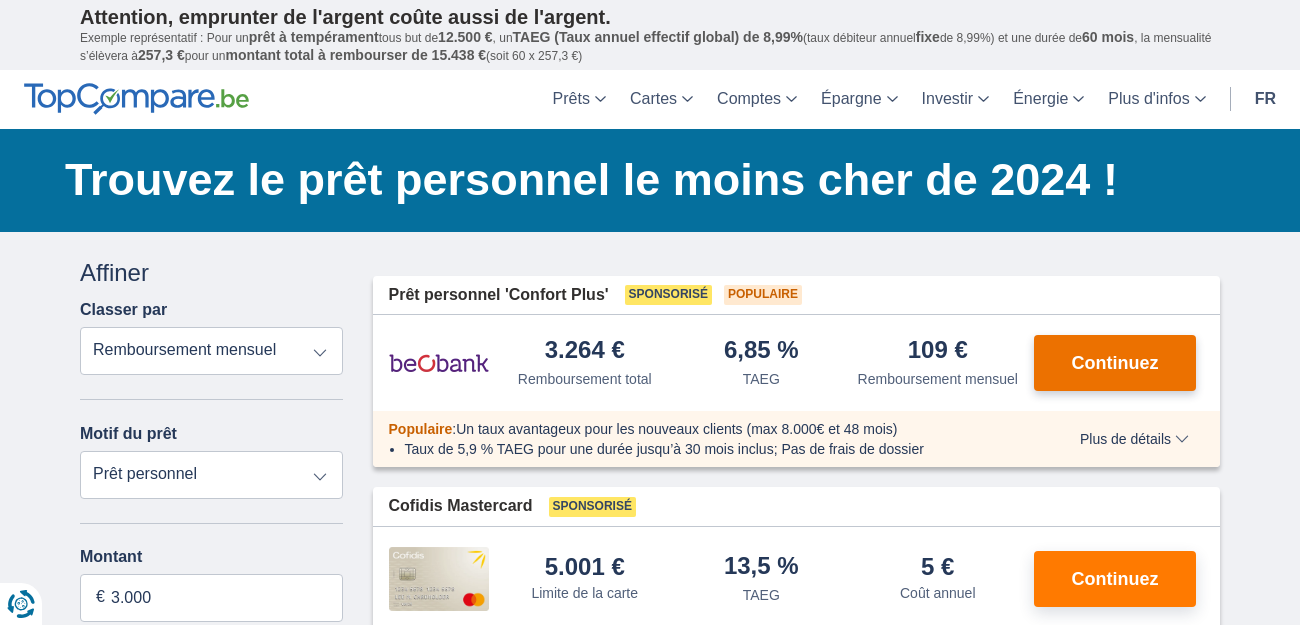 scroll, scrollTop: 0, scrollLeft: 0, axis: both 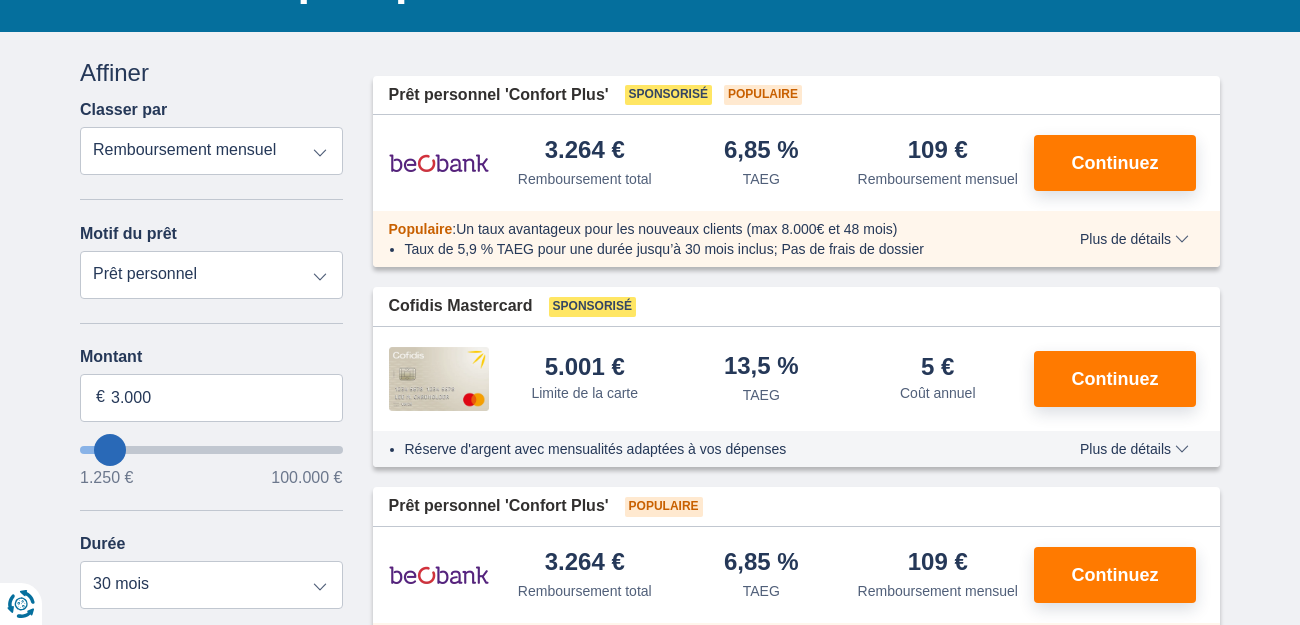 click on "Plus de détails" at bounding box center (1134, 239) 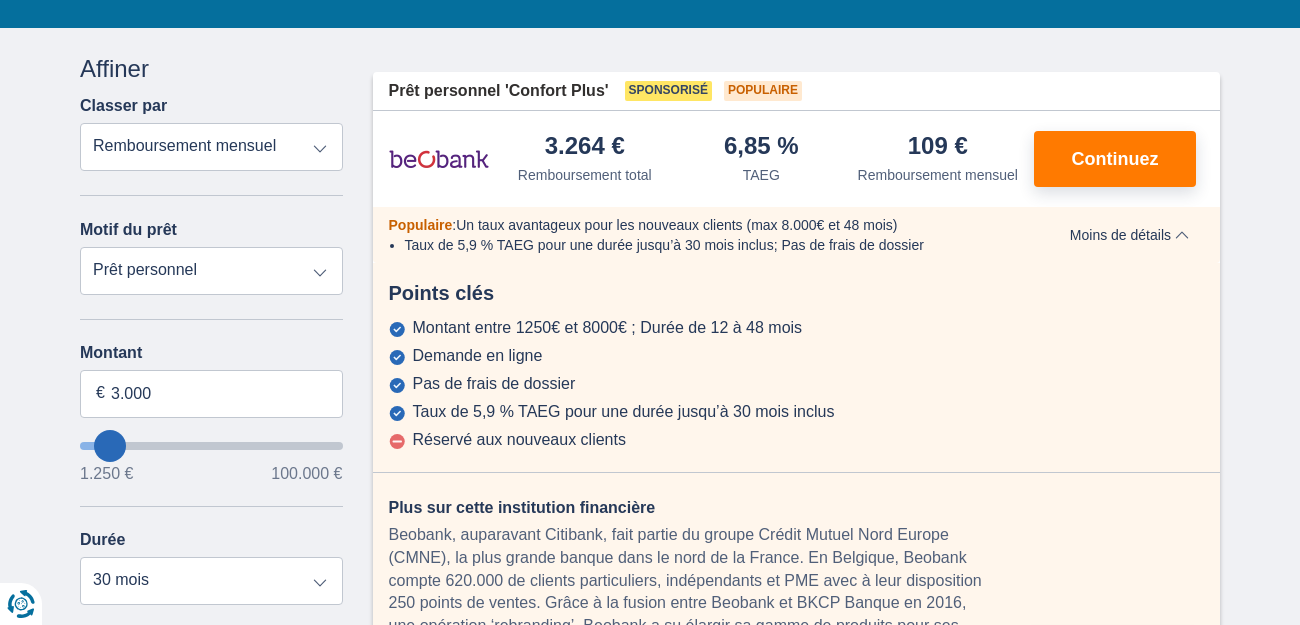 scroll, scrollTop: 200, scrollLeft: 0, axis: vertical 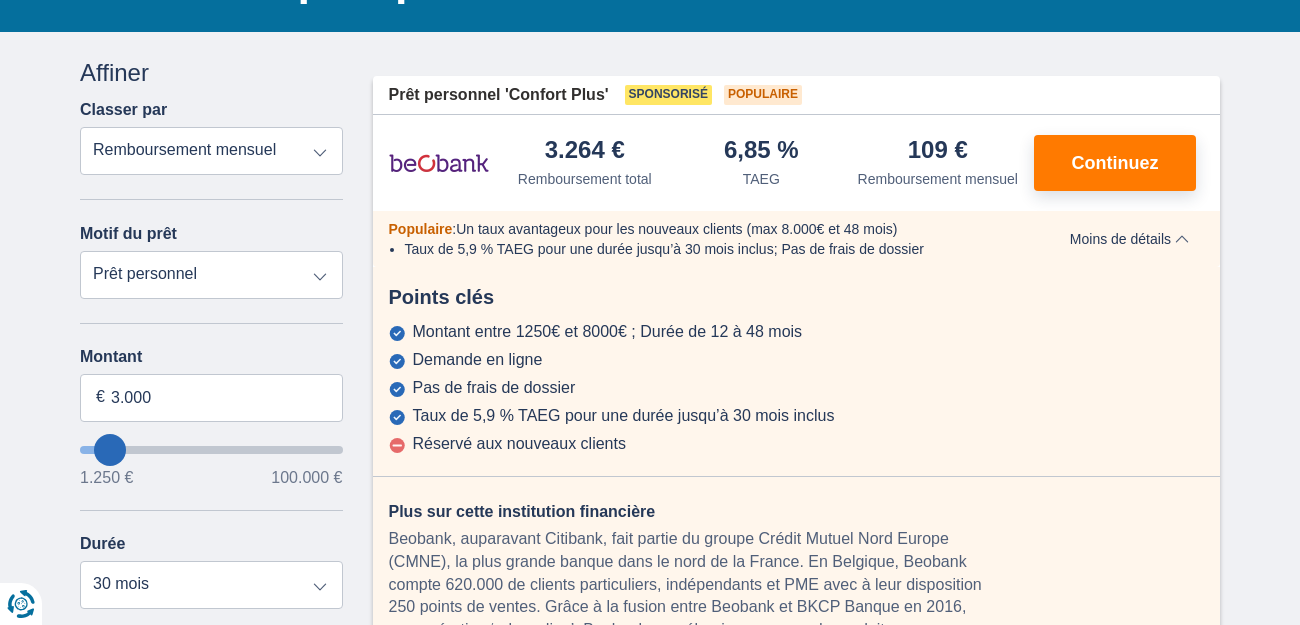click on "Moins de détails" at bounding box center [1129, 239] 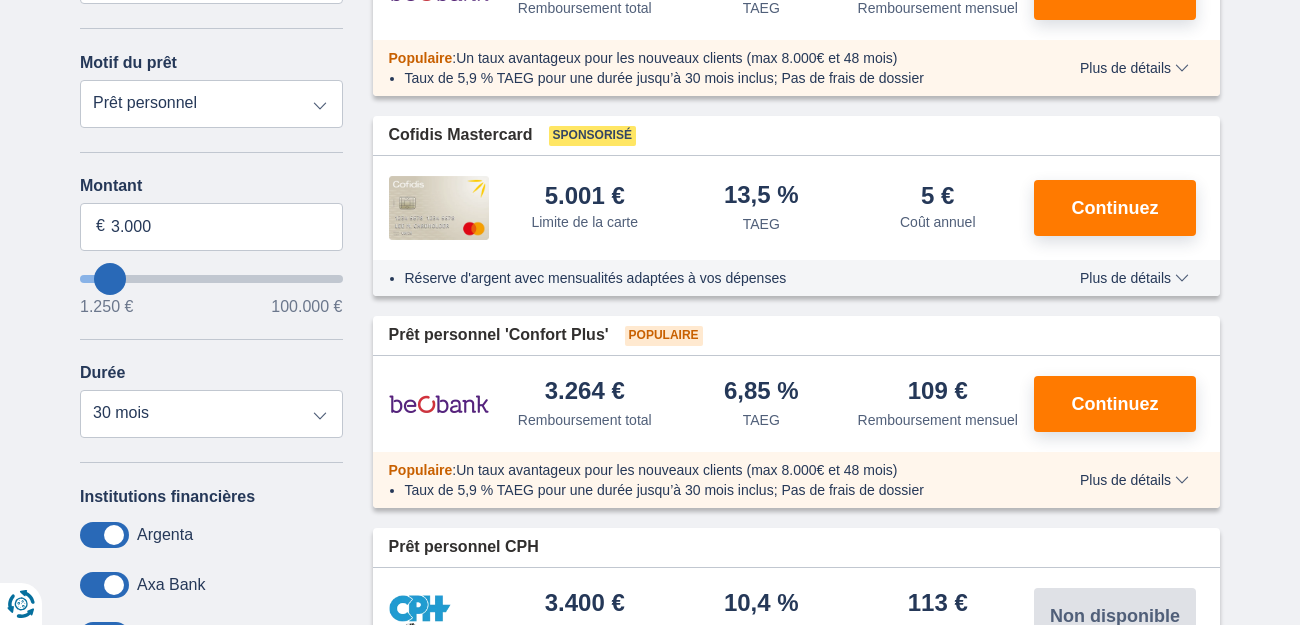 scroll, scrollTop: 400, scrollLeft: 0, axis: vertical 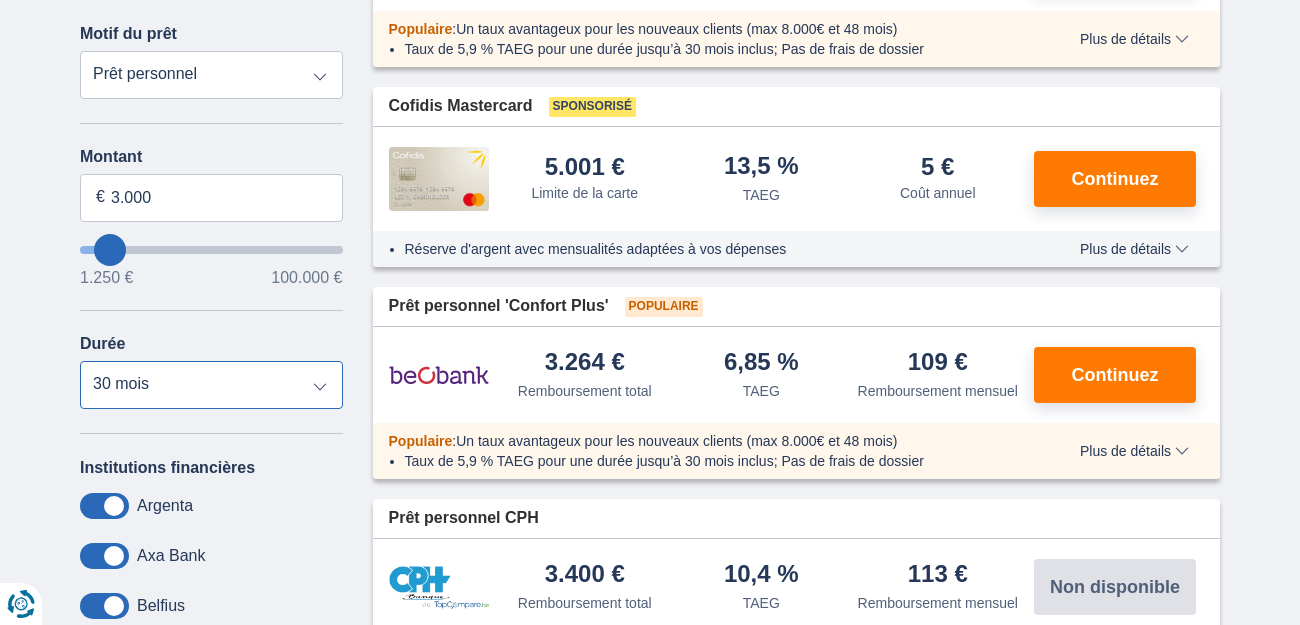 click on "12 mois
18 mois
24 mois
30 mois" at bounding box center (211, 385) 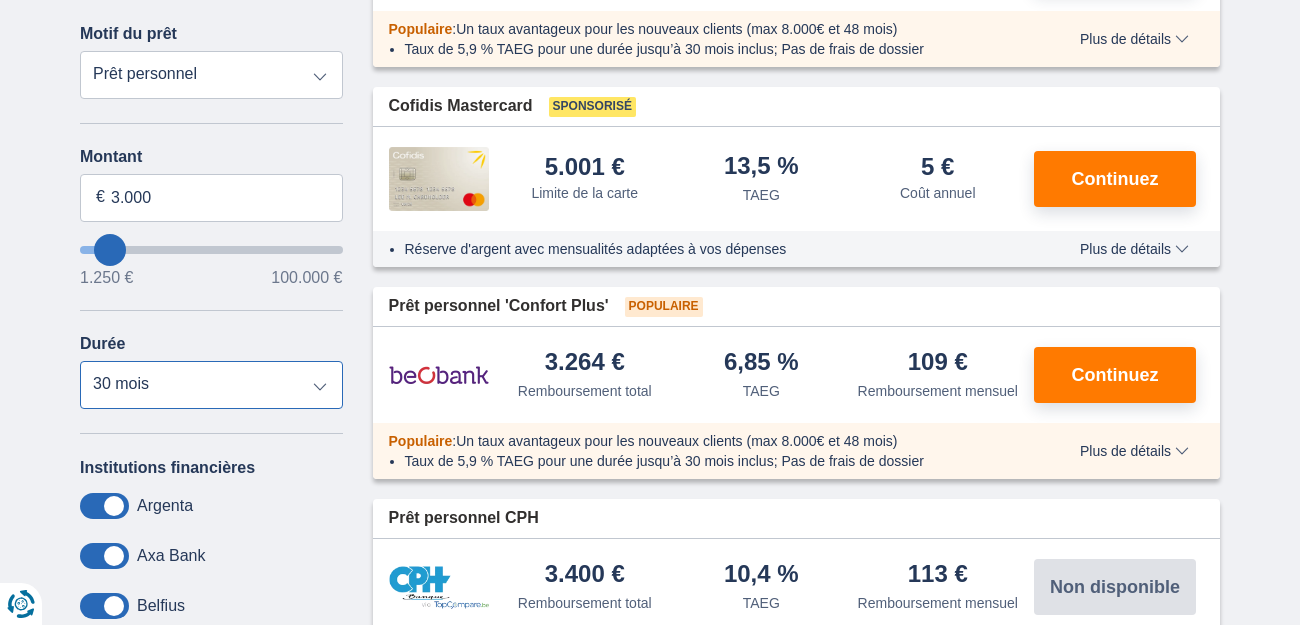 select on "24" 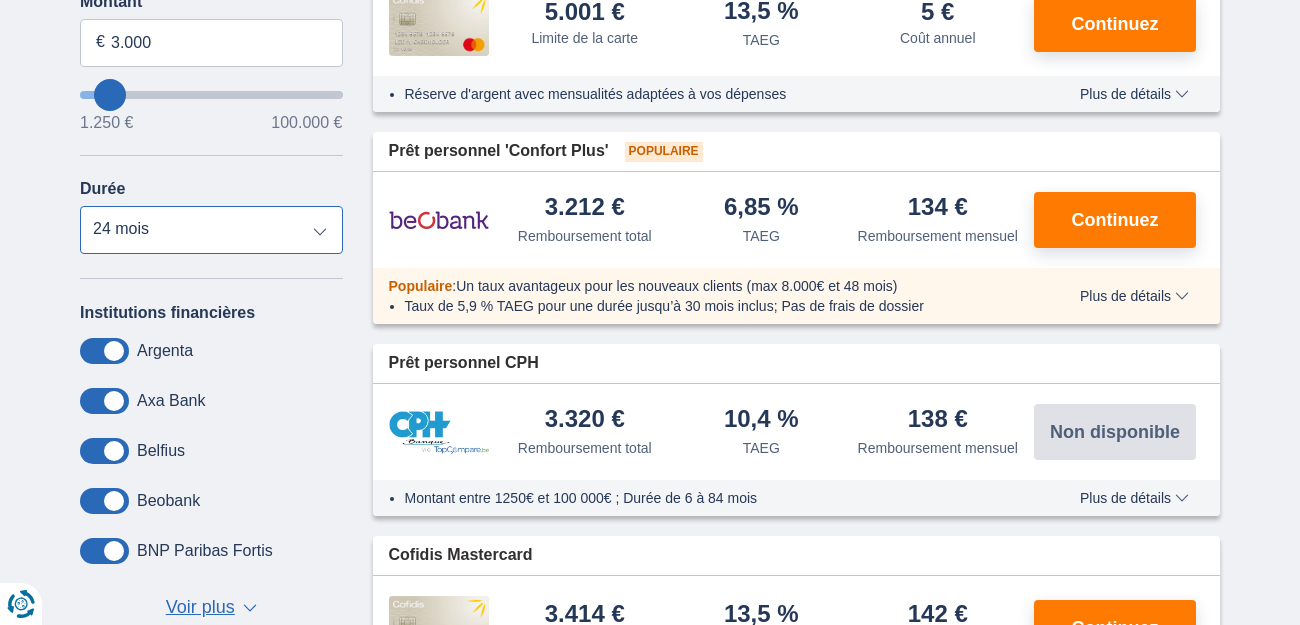 scroll, scrollTop: 600, scrollLeft: 0, axis: vertical 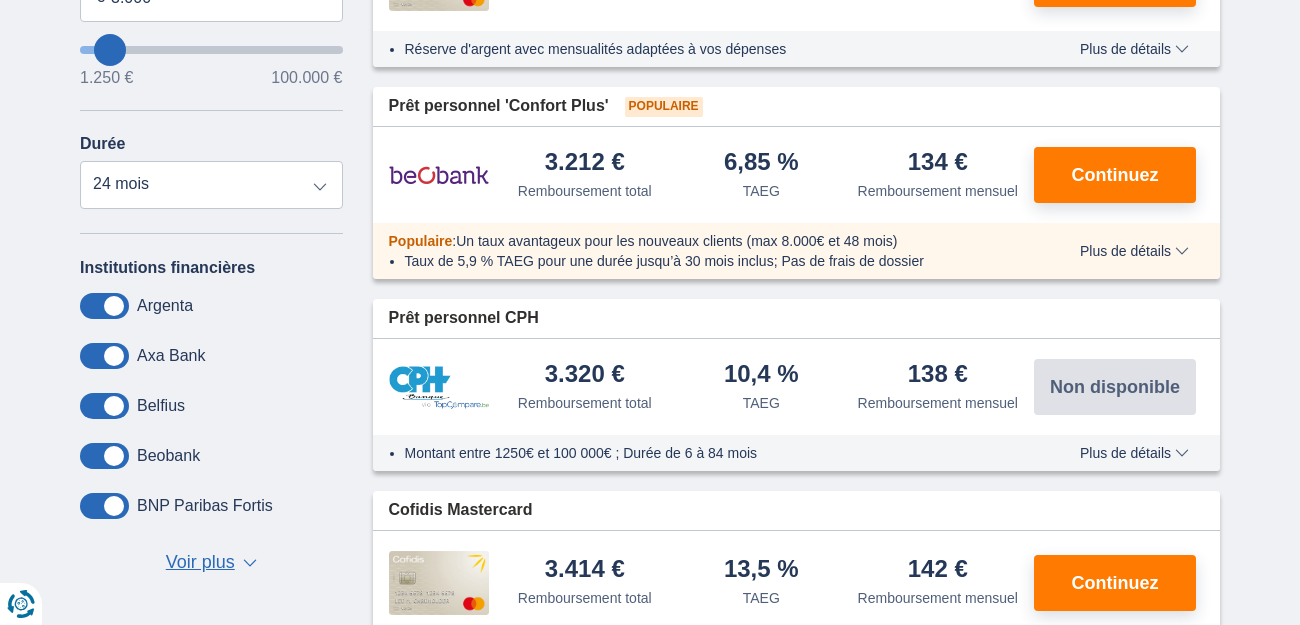 click on "Voir plus" at bounding box center (200, 563) 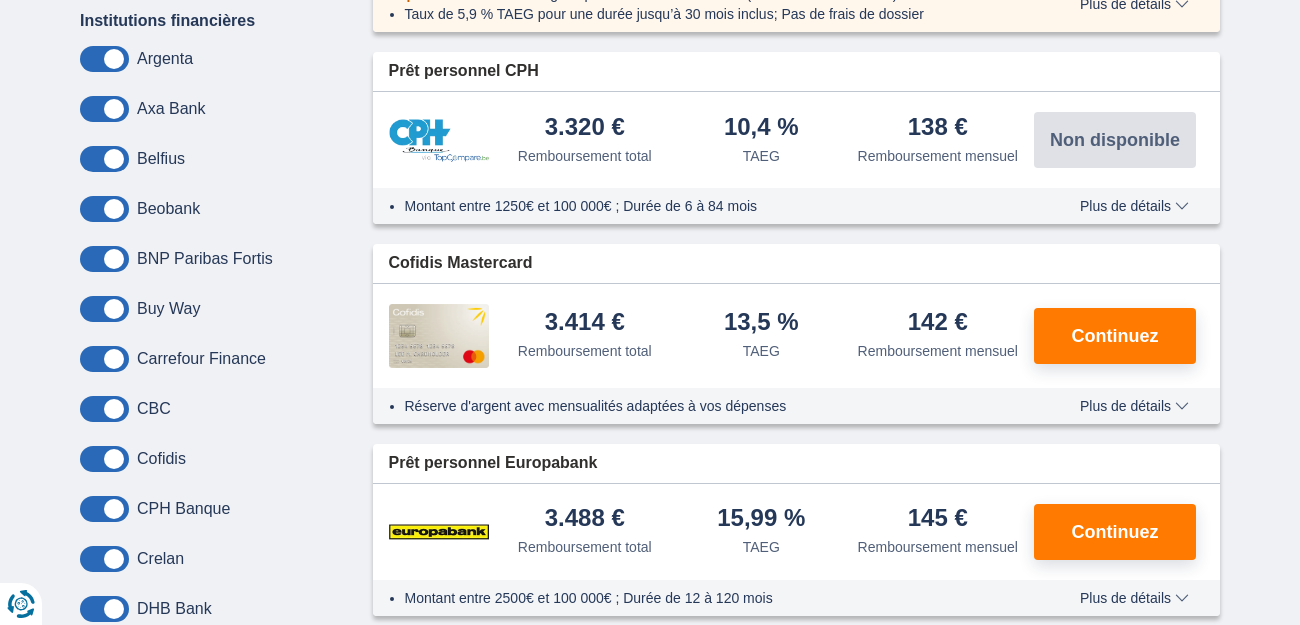 scroll, scrollTop: 800, scrollLeft: 0, axis: vertical 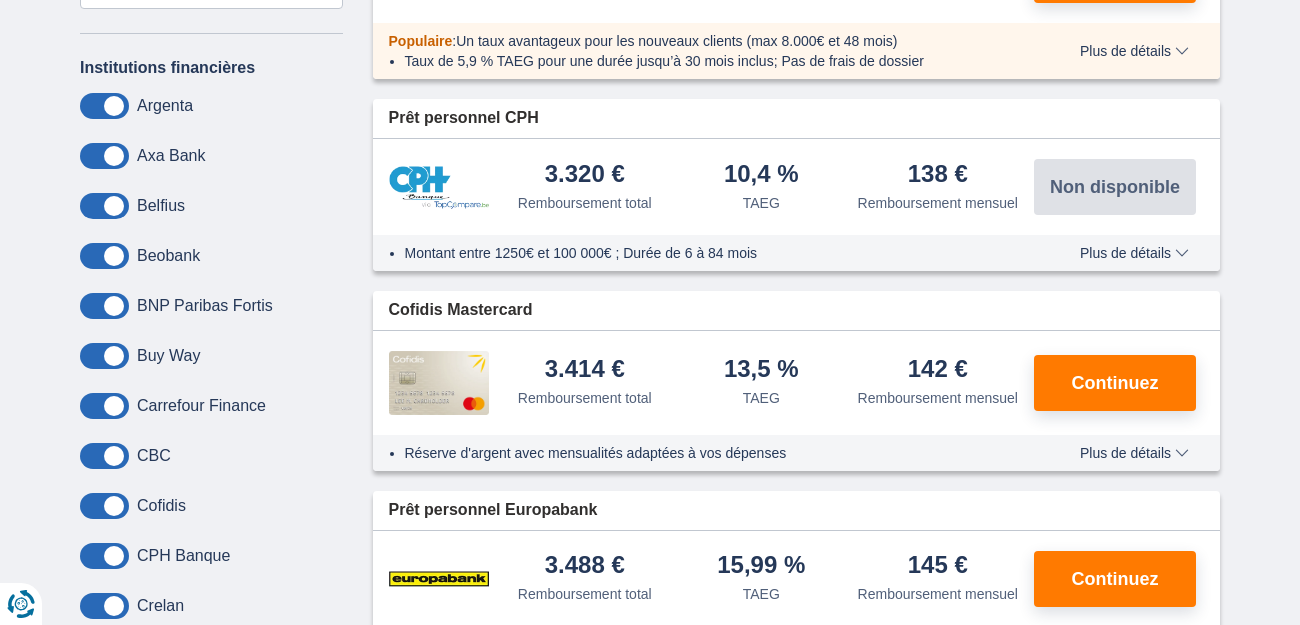 click at bounding box center [104, 106] 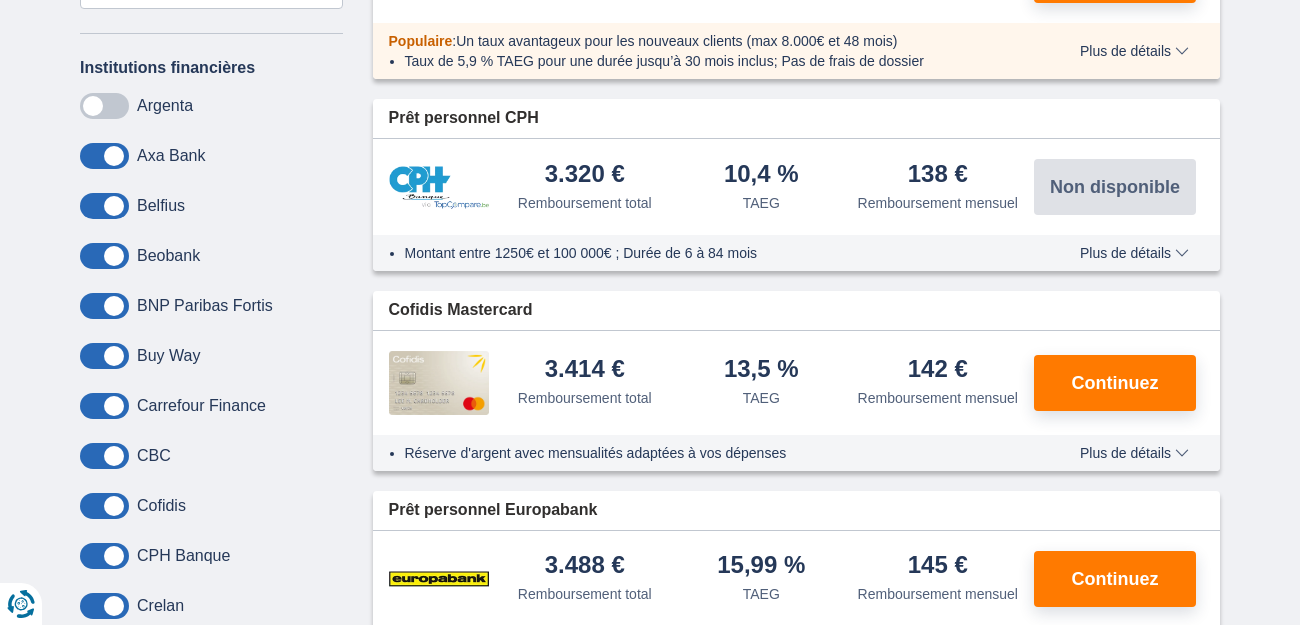 click at bounding box center (104, 106) 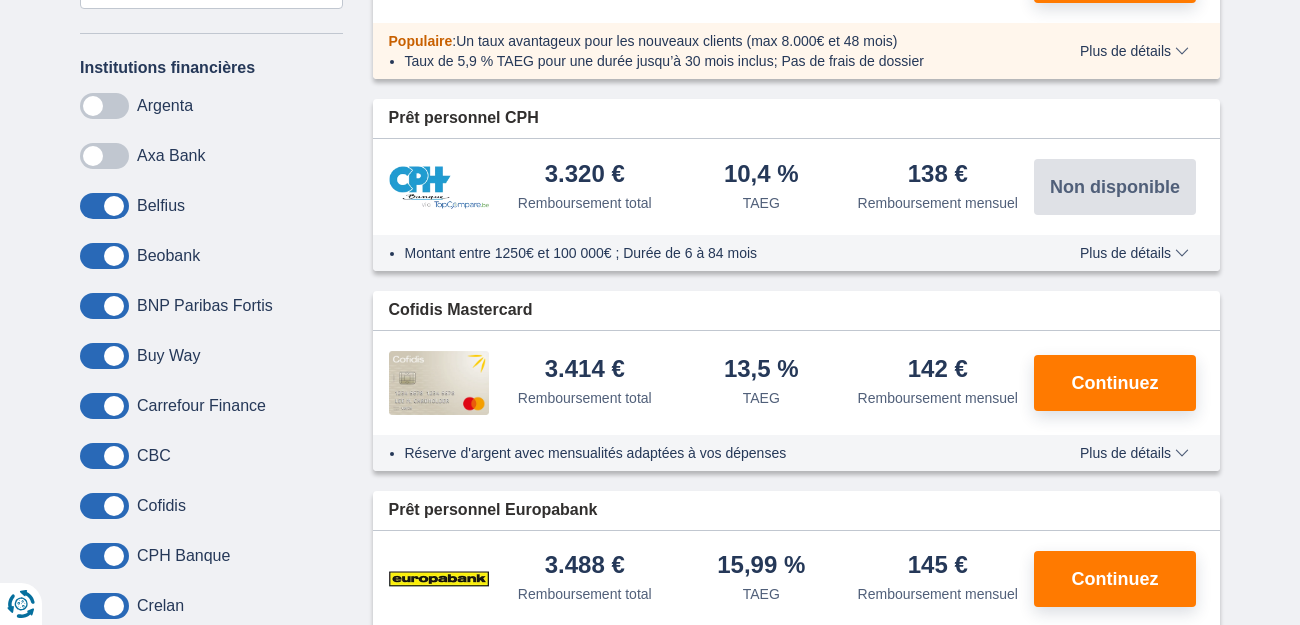 click at bounding box center [104, 106] 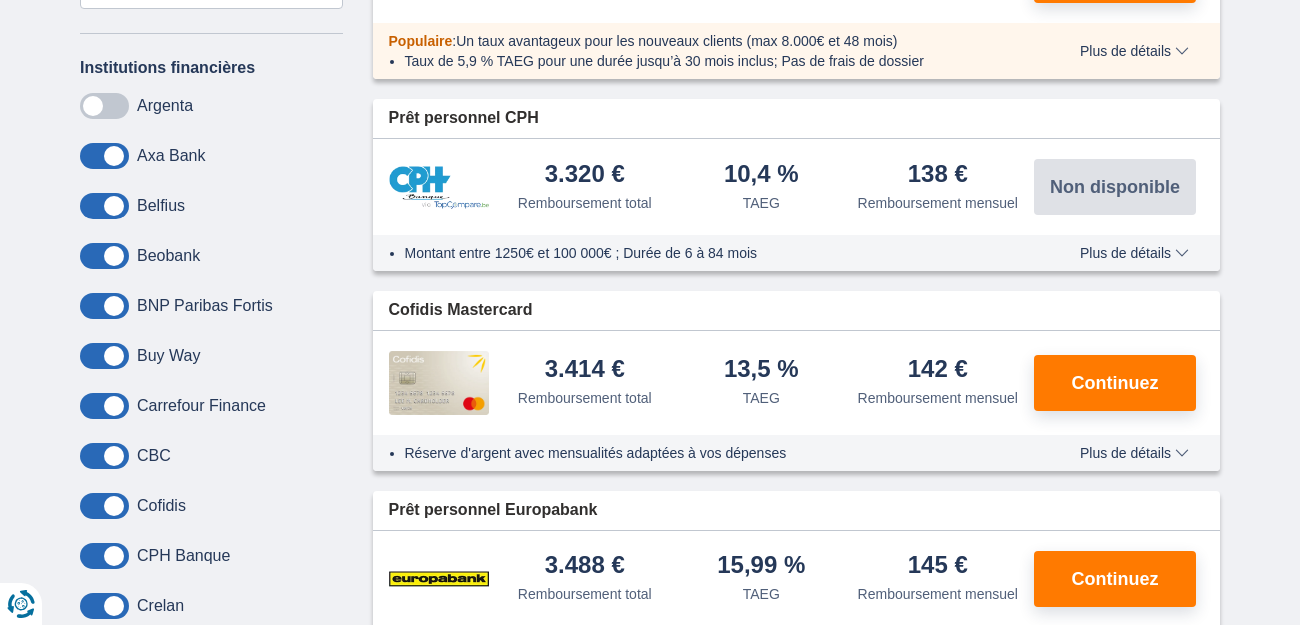 click at bounding box center (104, 106) 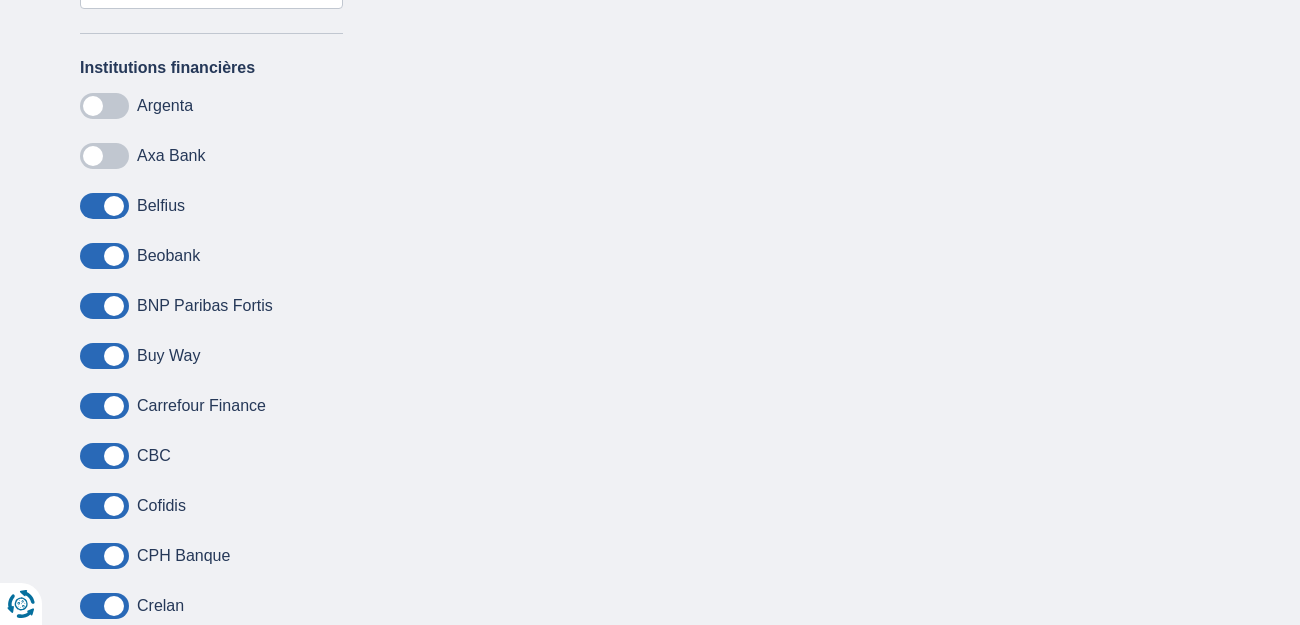 click at bounding box center (104, 106) 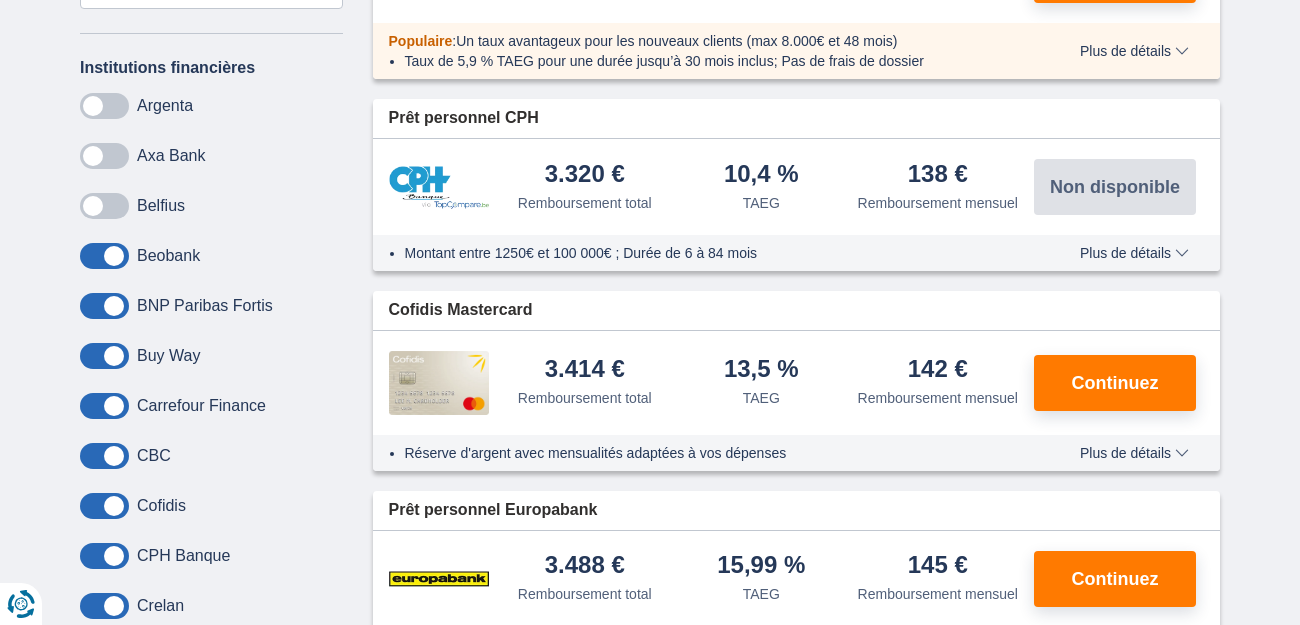 click at bounding box center [104, 106] 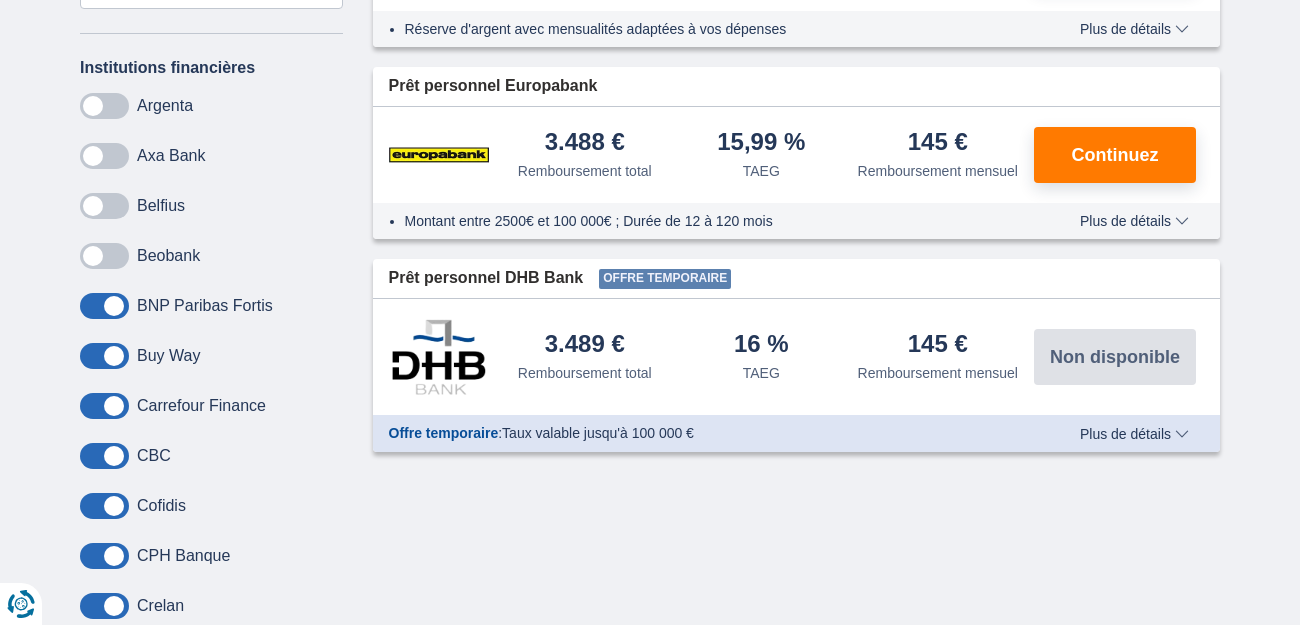 click at bounding box center (104, 106) 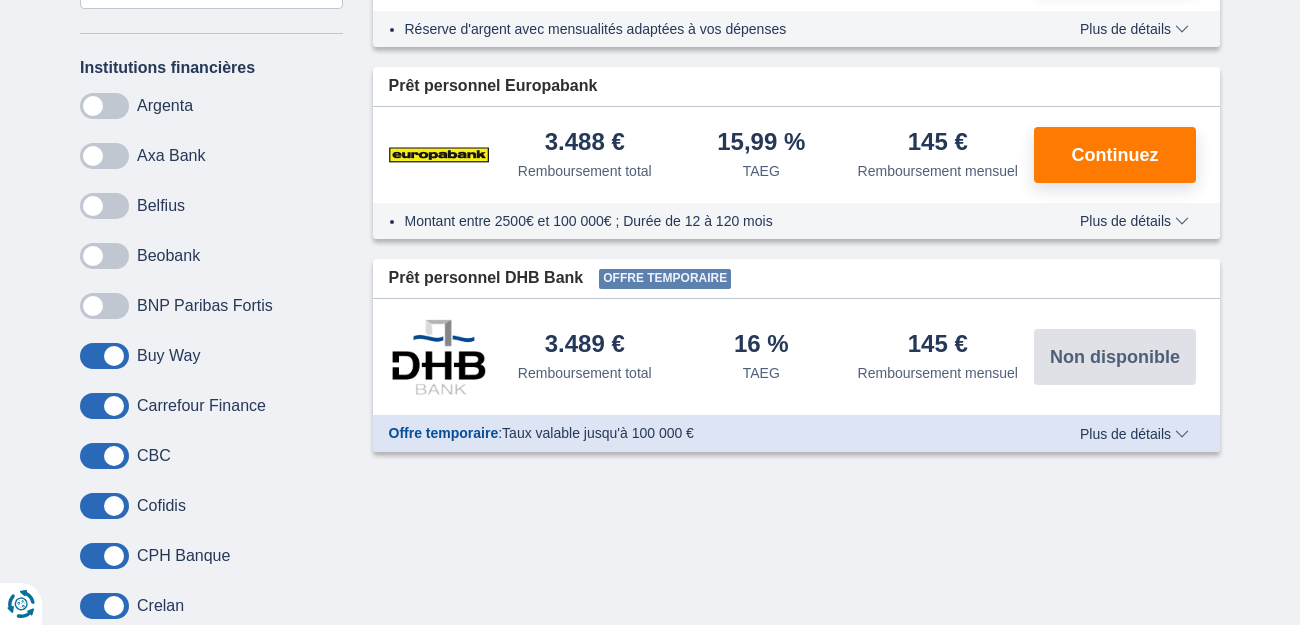 click at bounding box center (104, 356) 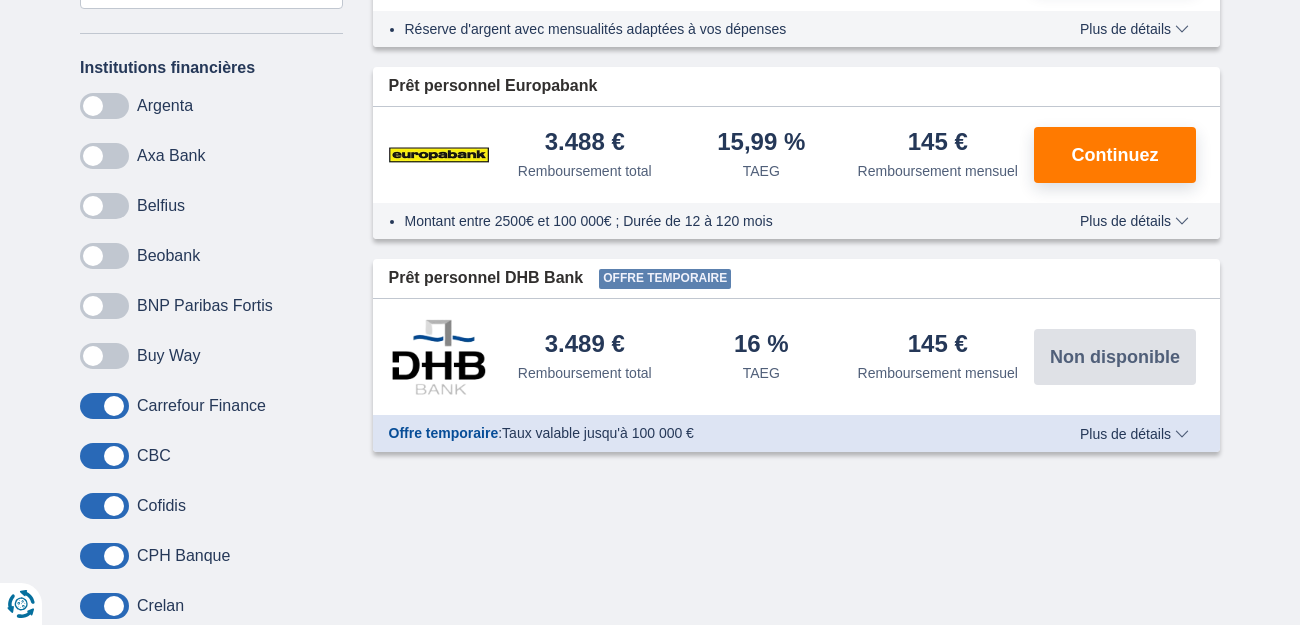 click at bounding box center (104, 356) 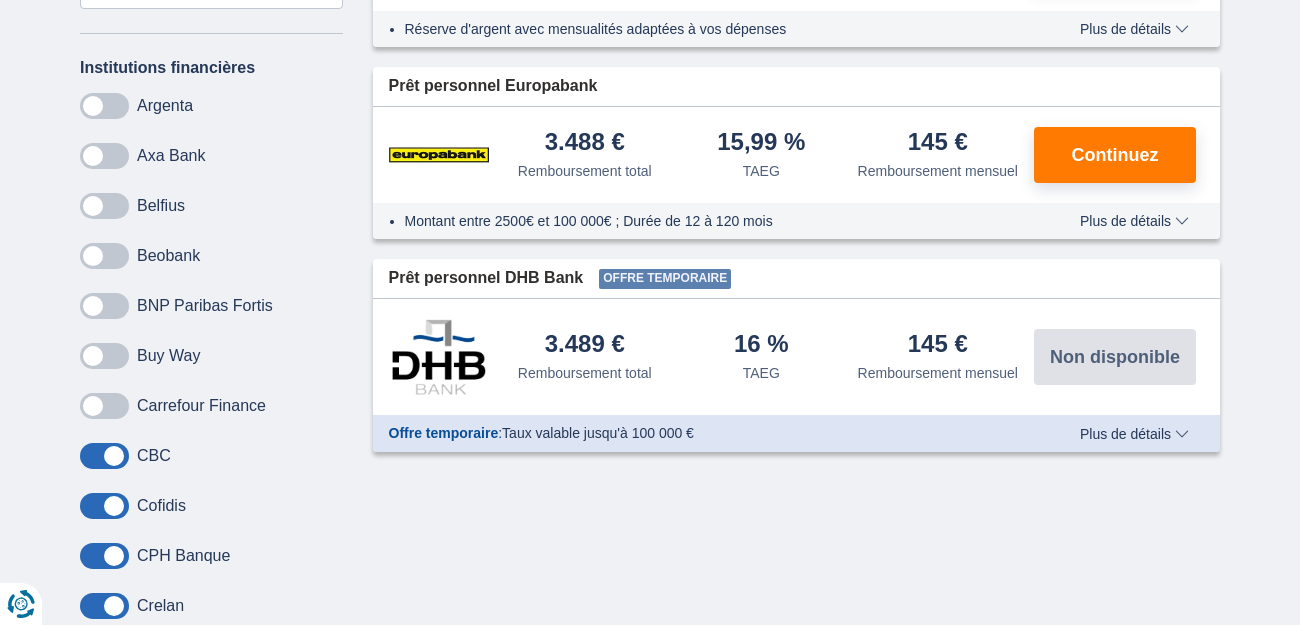click at bounding box center (104, 356) 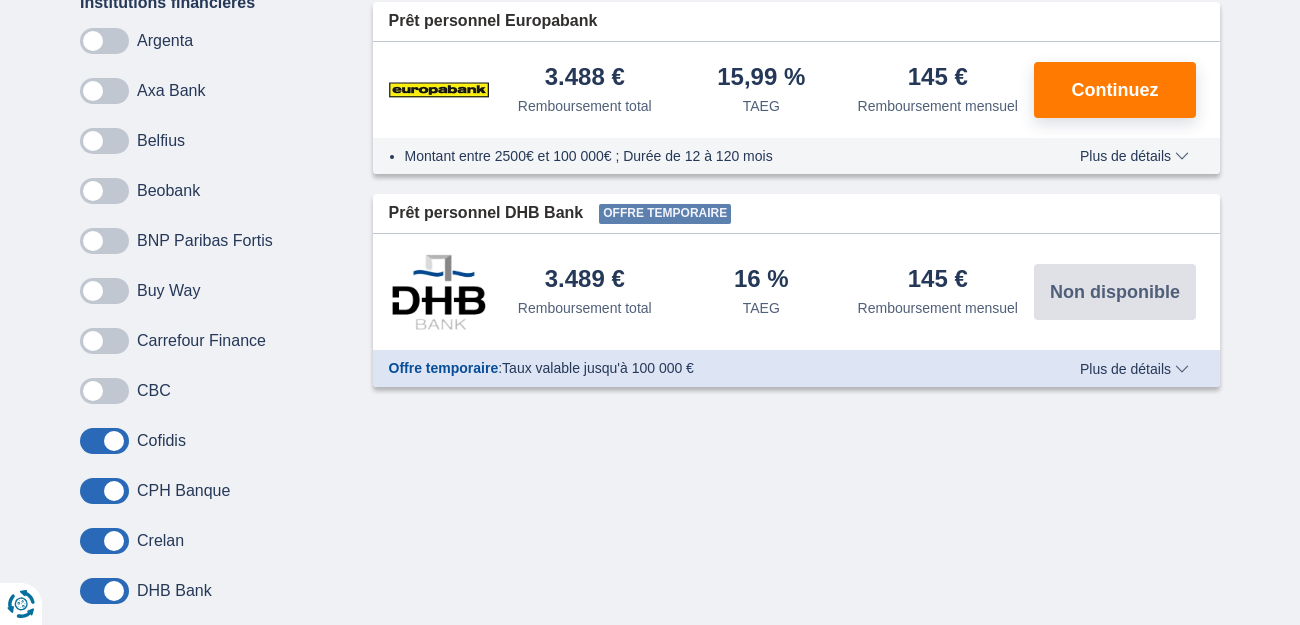 scroll, scrollTop: 900, scrollLeft: 0, axis: vertical 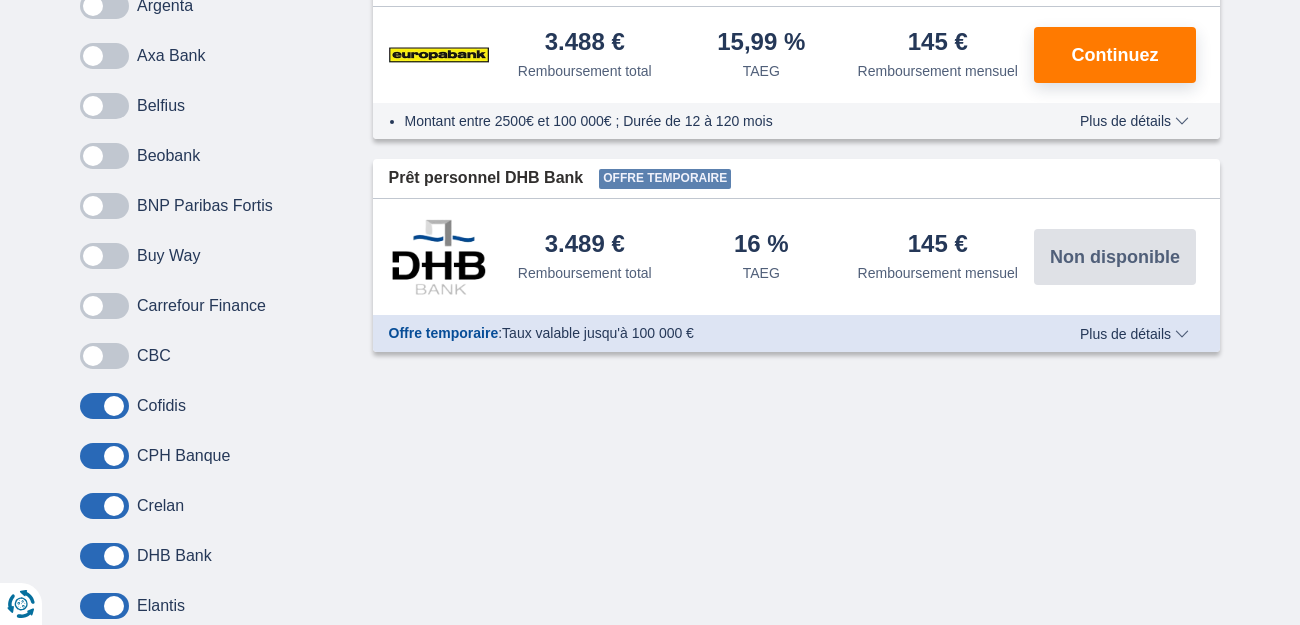 click at bounding box center [104, 256] 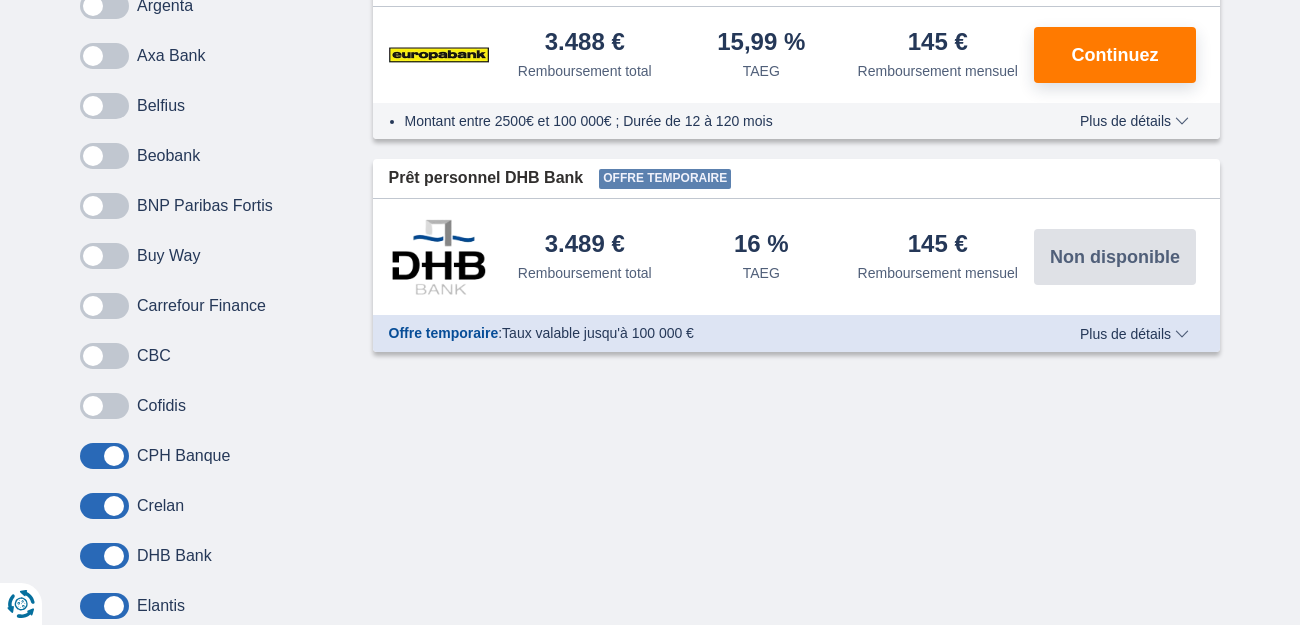 click at bounding box center [104, 256] 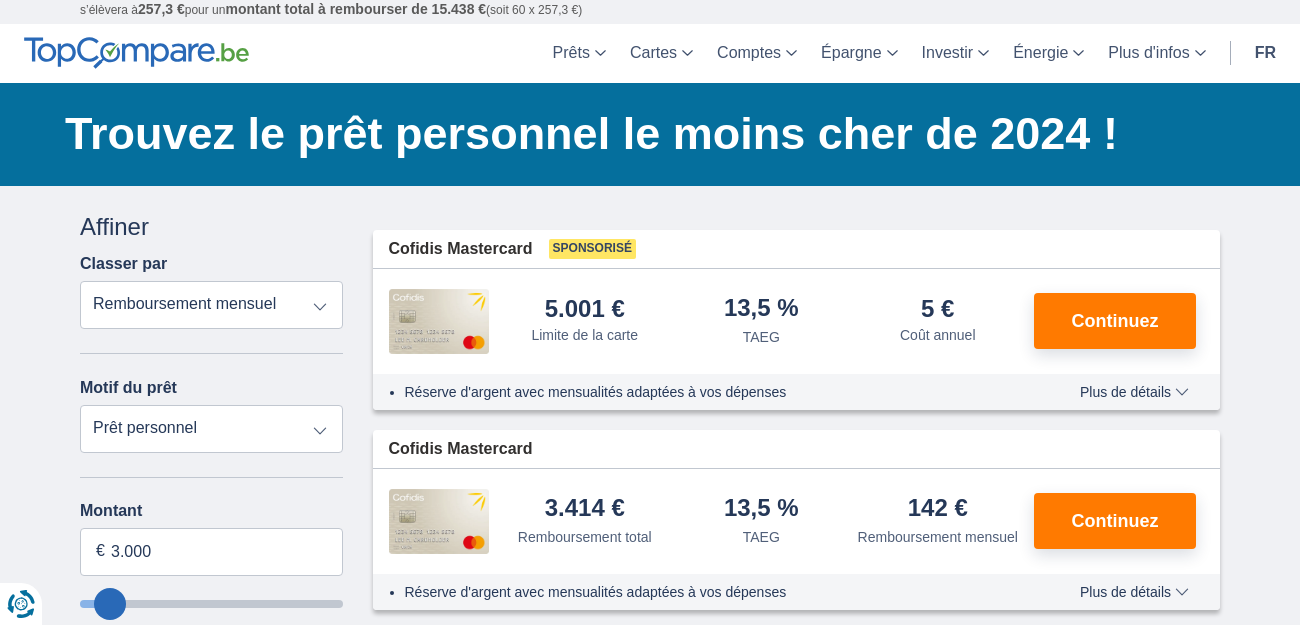 scroll, scrollTop: 0, scrollLeft: 0, axis: both 